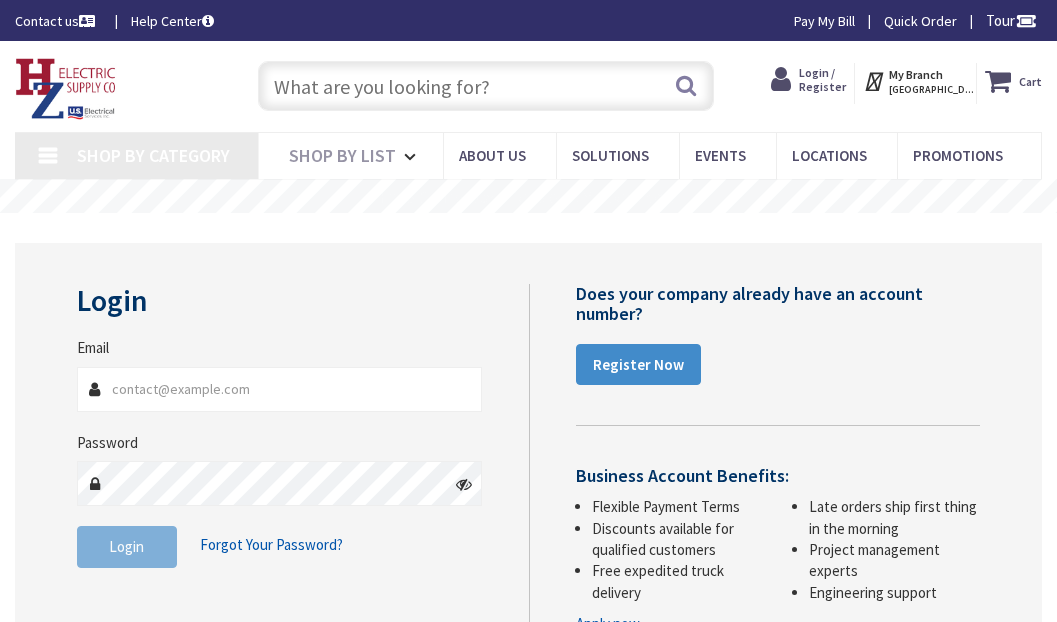 scroll, scrollTop: 0, scrollLeft: 0, axis: both 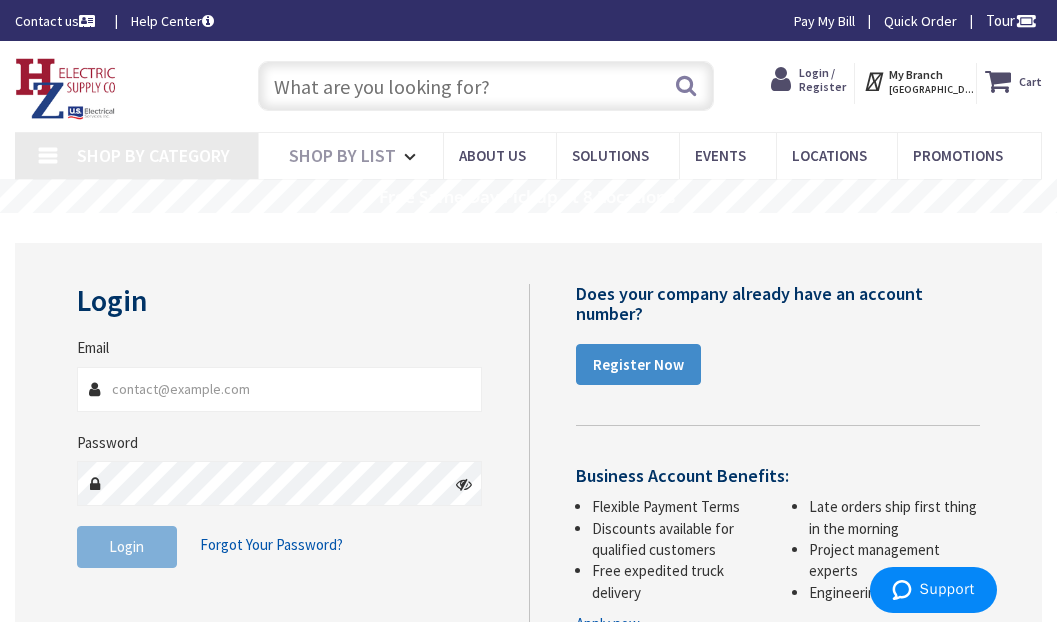 type on "C" 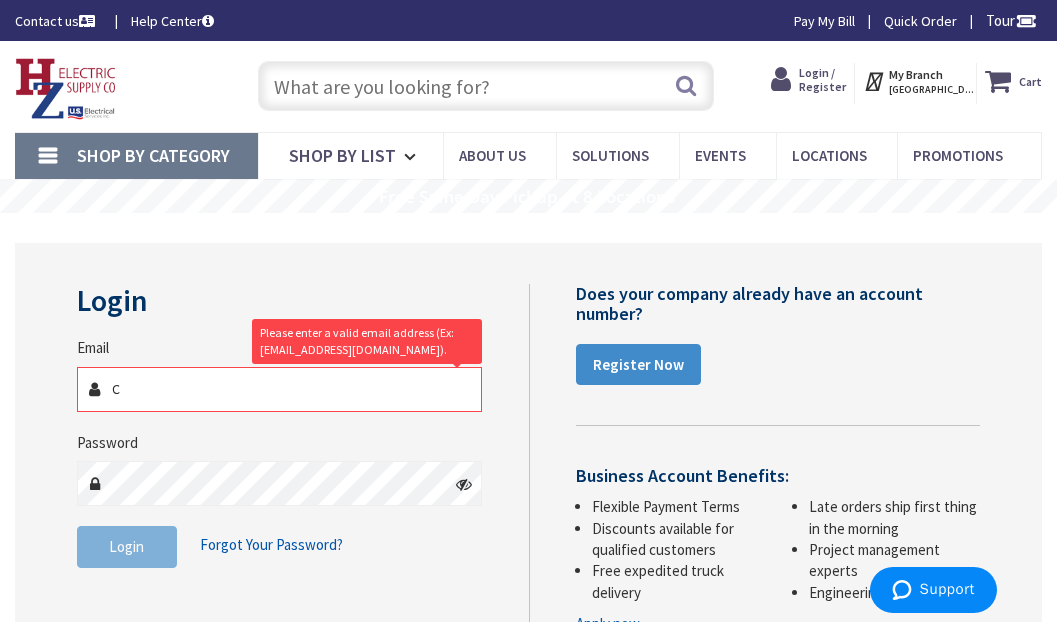 type 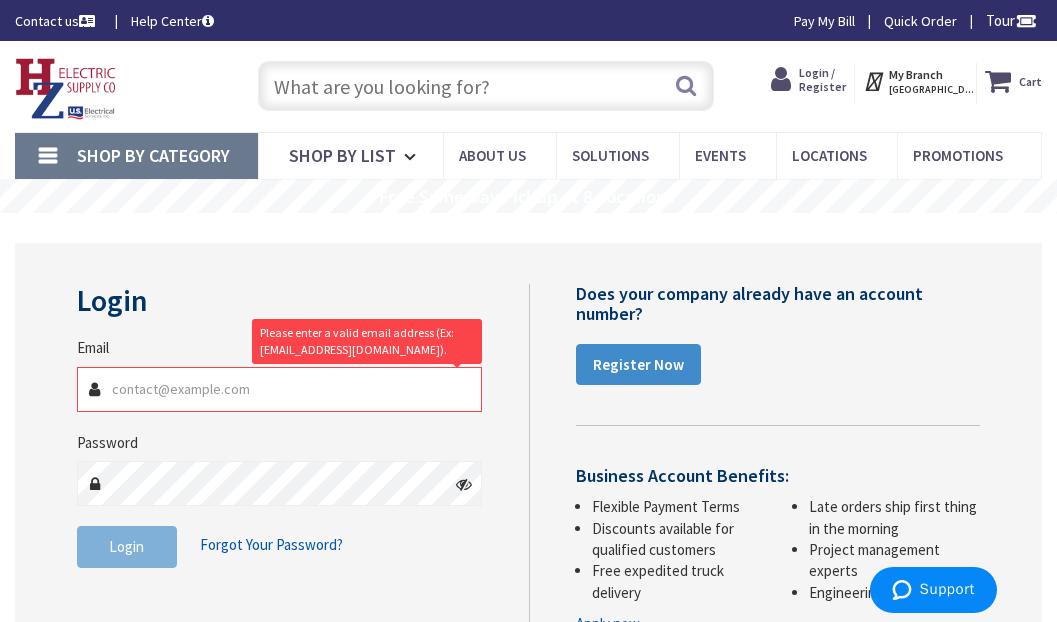 type on "Pioneer Rd, Painted Post, NY 14870, [GEOGRAPHIC_DATA]" 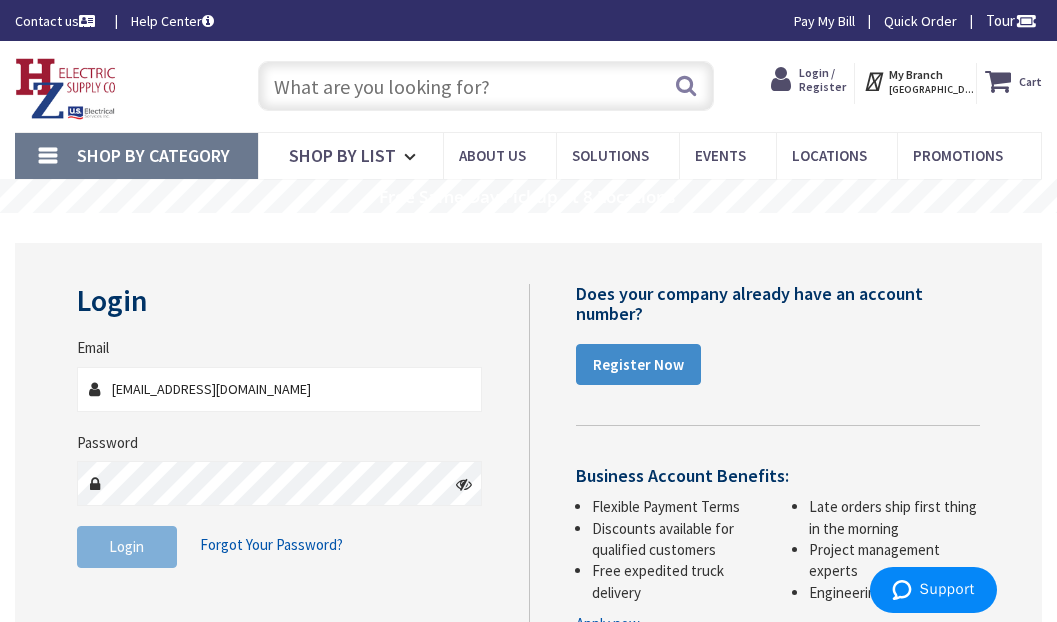 type on "[EMAIL_ADDRESS][DOMAIN_NAME]" 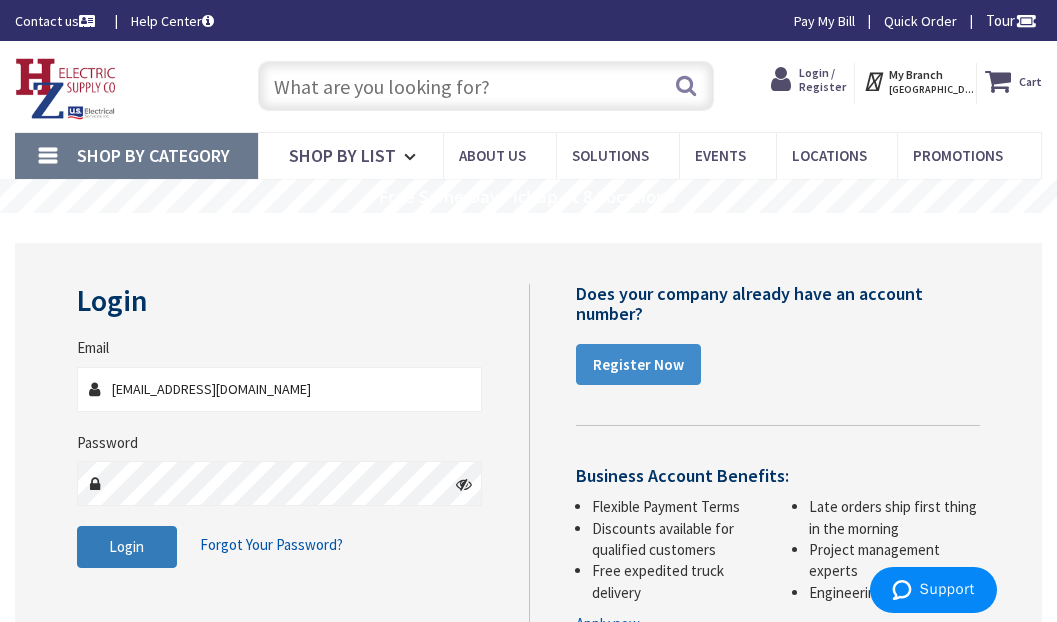 click on "Login" at bounding box center (126, 546) 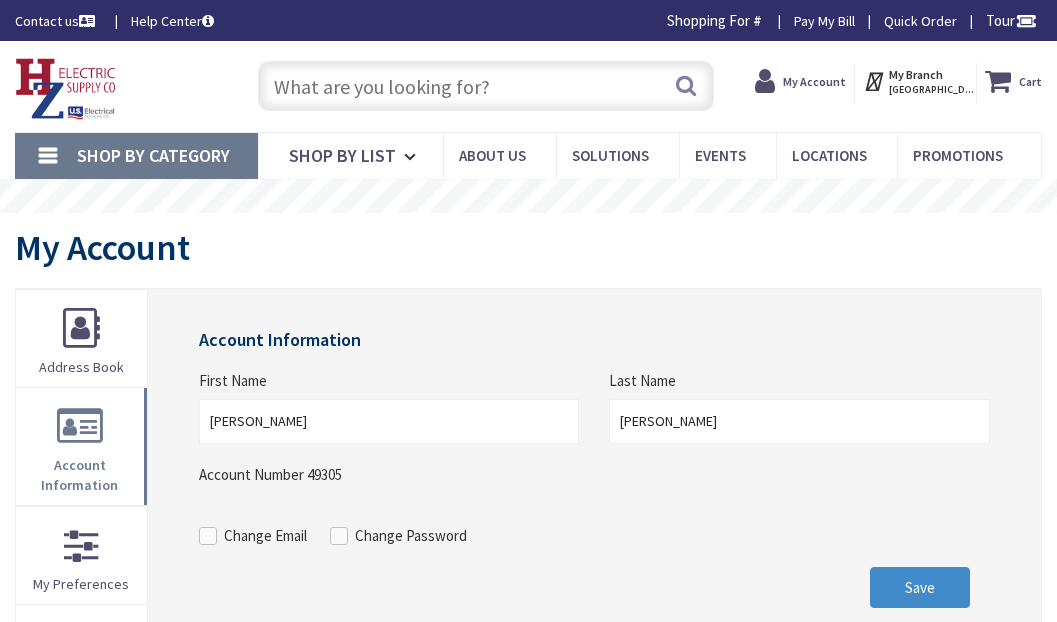 scroll, scrollTop: 0, scrollLeft: 0, axis: both 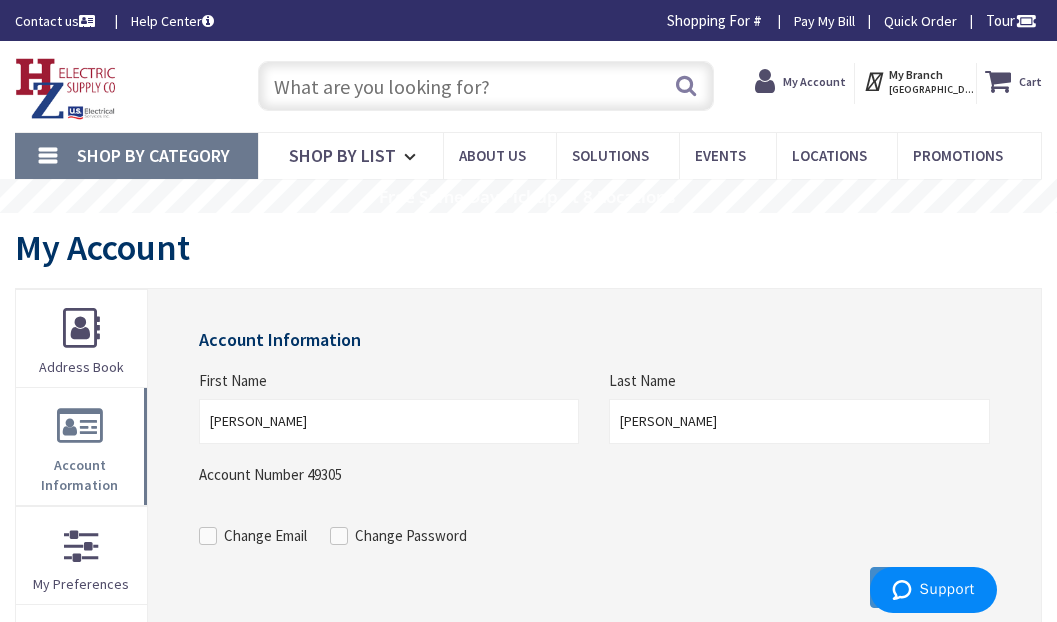 click at bounding box center [486, 86] 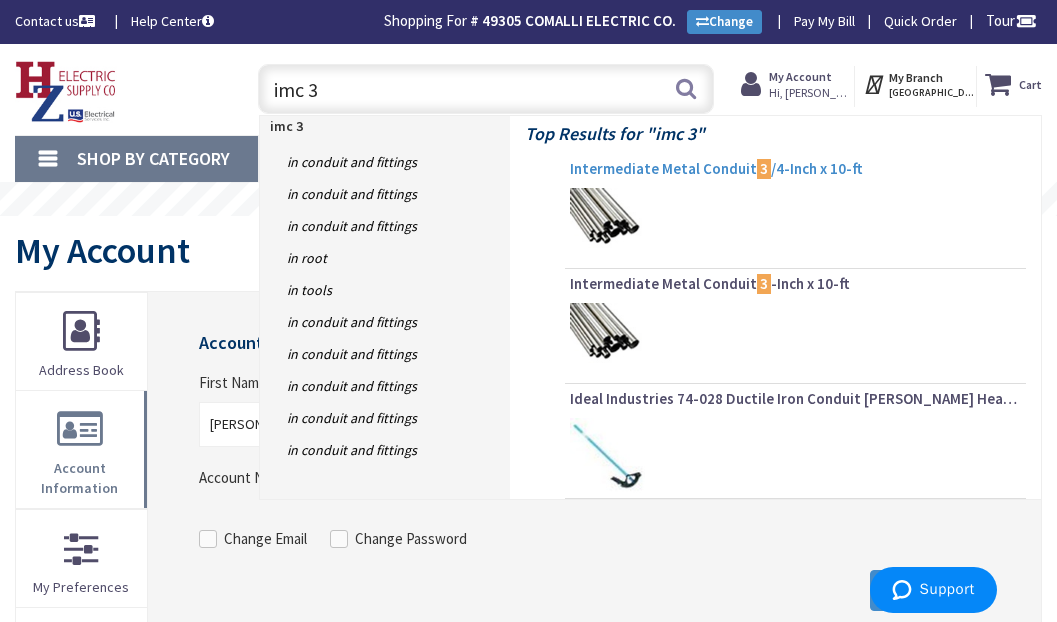 type on "imc 3" 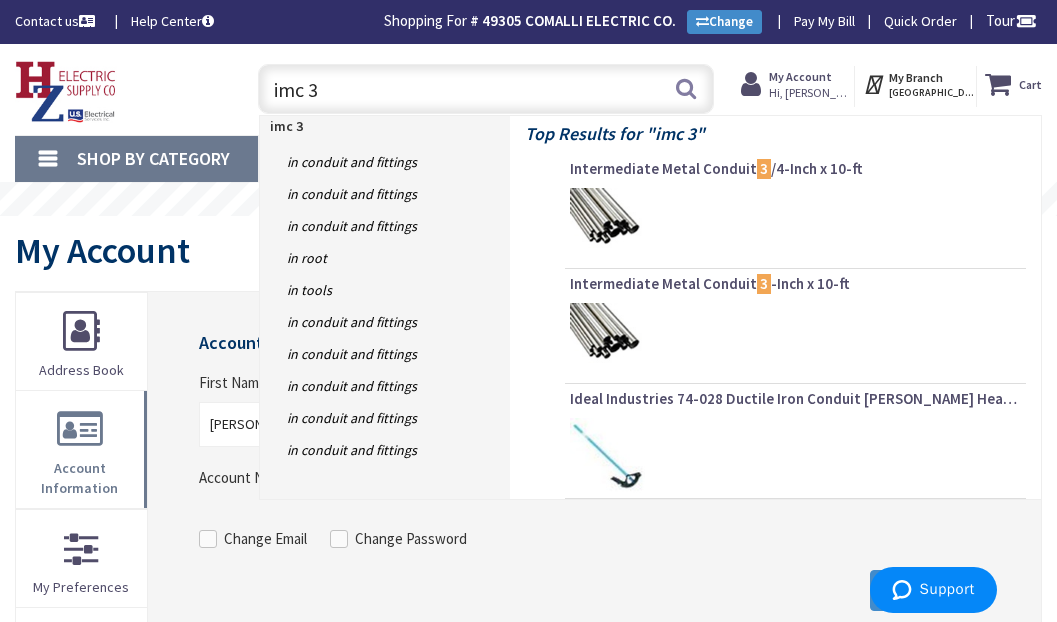 click on "Intermediate Metal Conduit  3 /4-Inch x 10-ft" at bounding box center (795, 169) 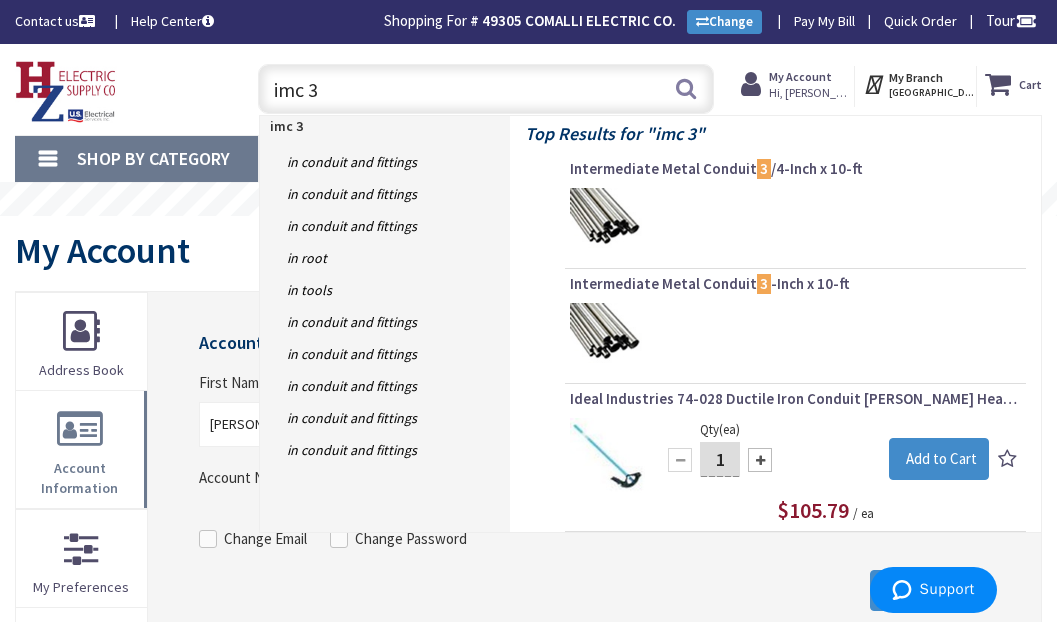 scroll, scrollTop: 0, scrollLeft: 0, axis: both 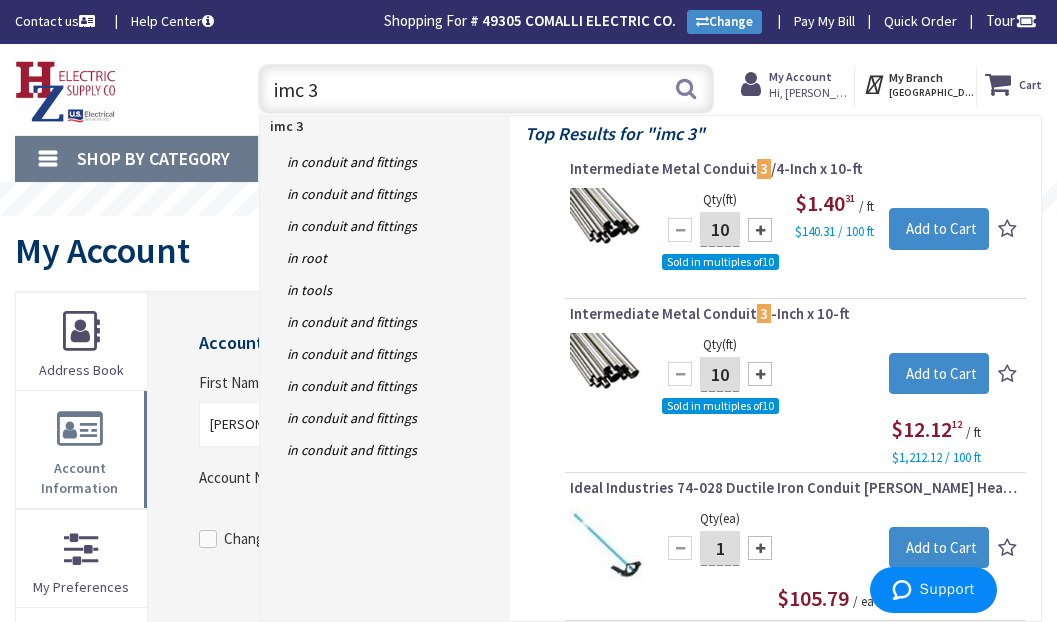 click on "Intermediate Metal Conduit  3 /4-Inch x 10-ft" at bounding box center [795, 169] 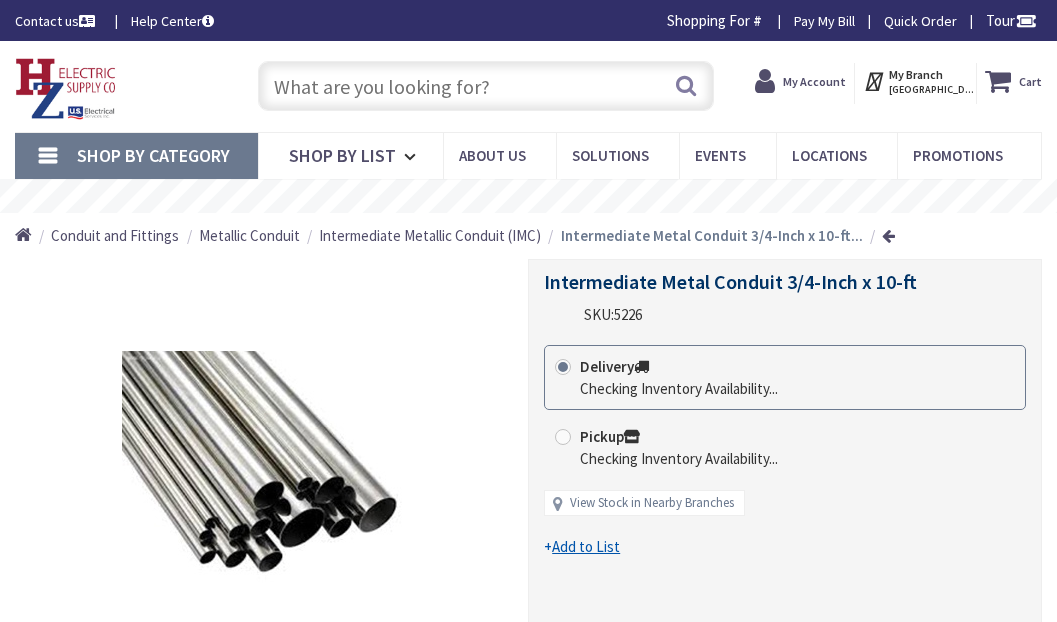 scroll, scrollTop: 0, scrollLeft: 0, axis: both 